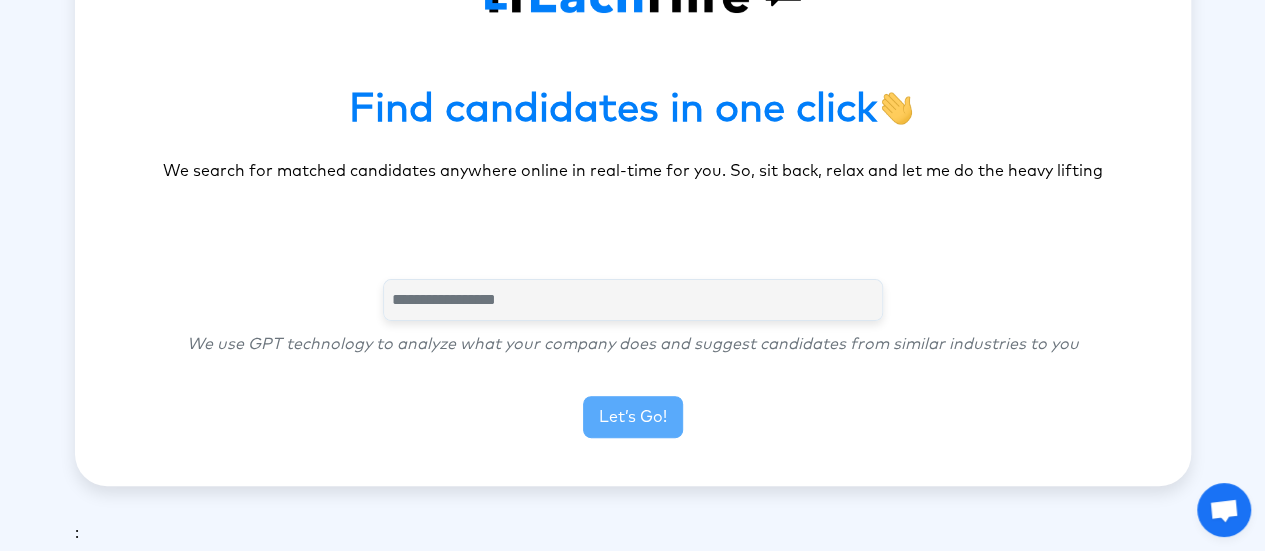 scroll, scrollTop: 152, scrollLeft: 0, axis: vertical 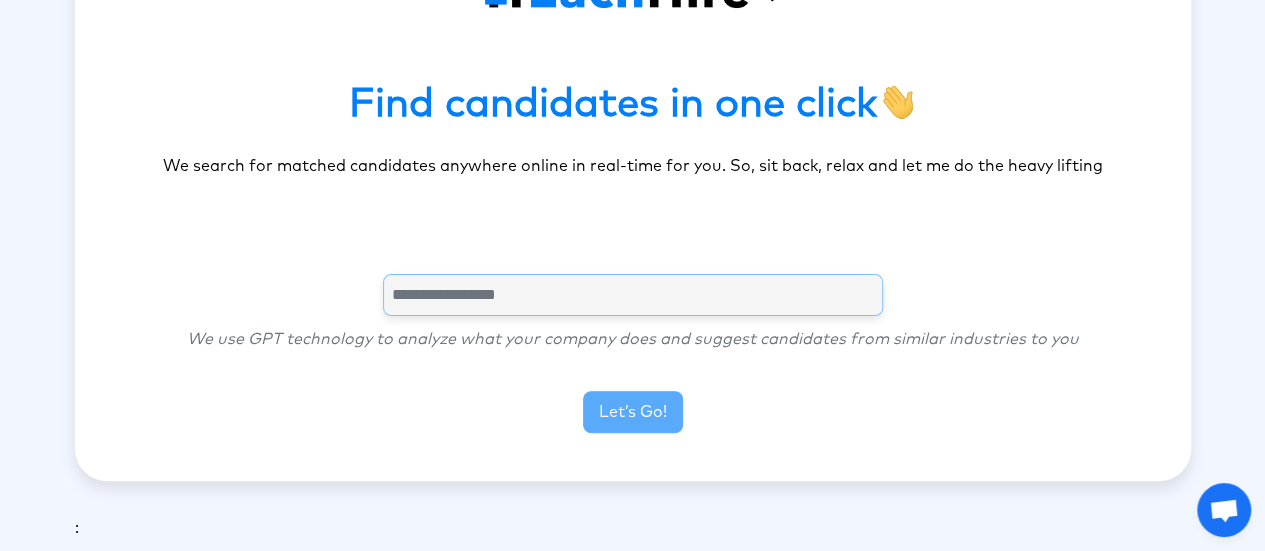 click at bounding box center (633, 295) 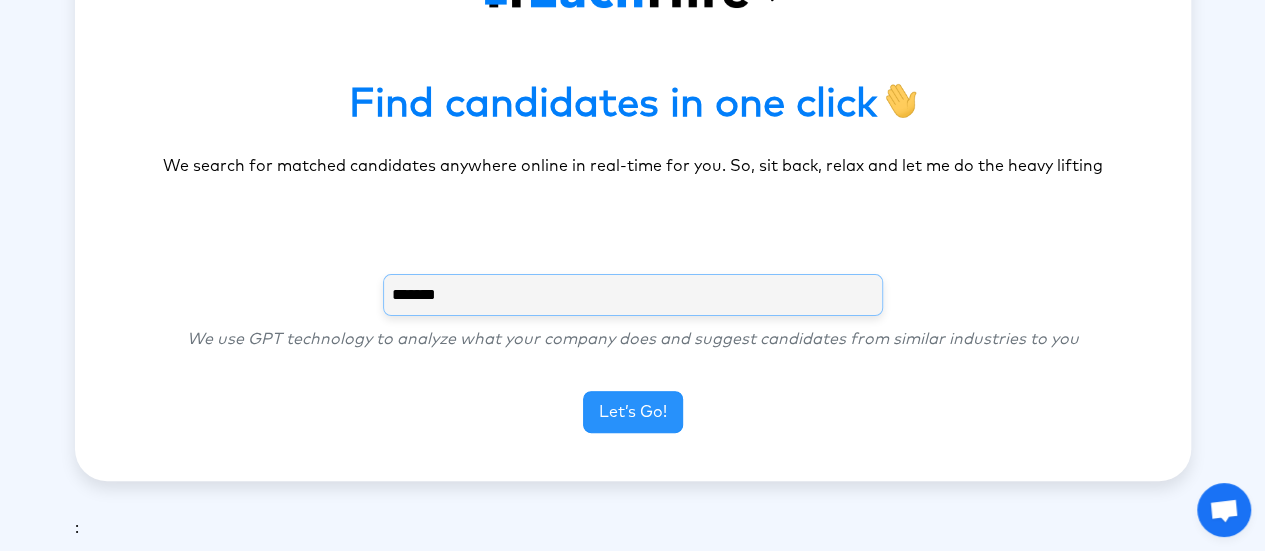 type on "*******" 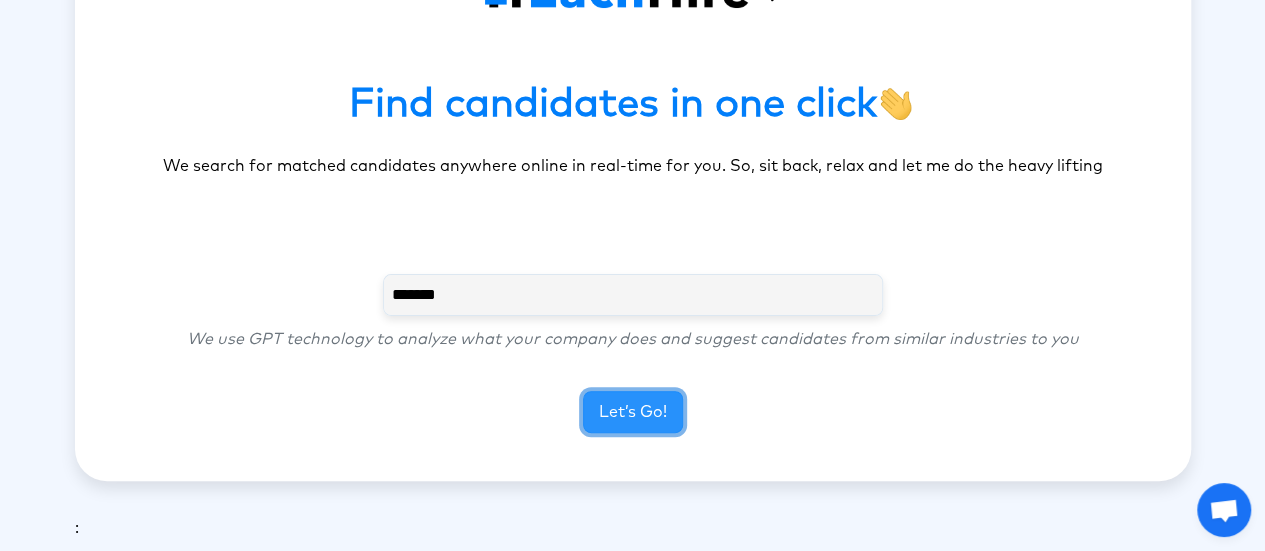 click on "Let’s Go!" at bounding box center [633, 412] 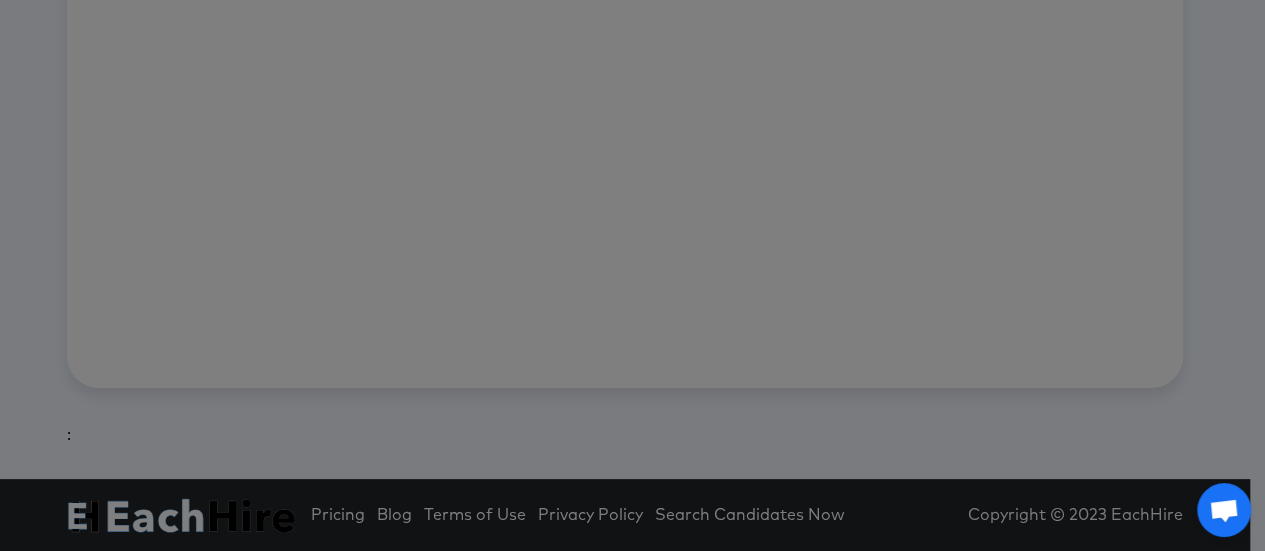 scroll, scrollTop: 100, scrollLeft: 0, axis: vertical 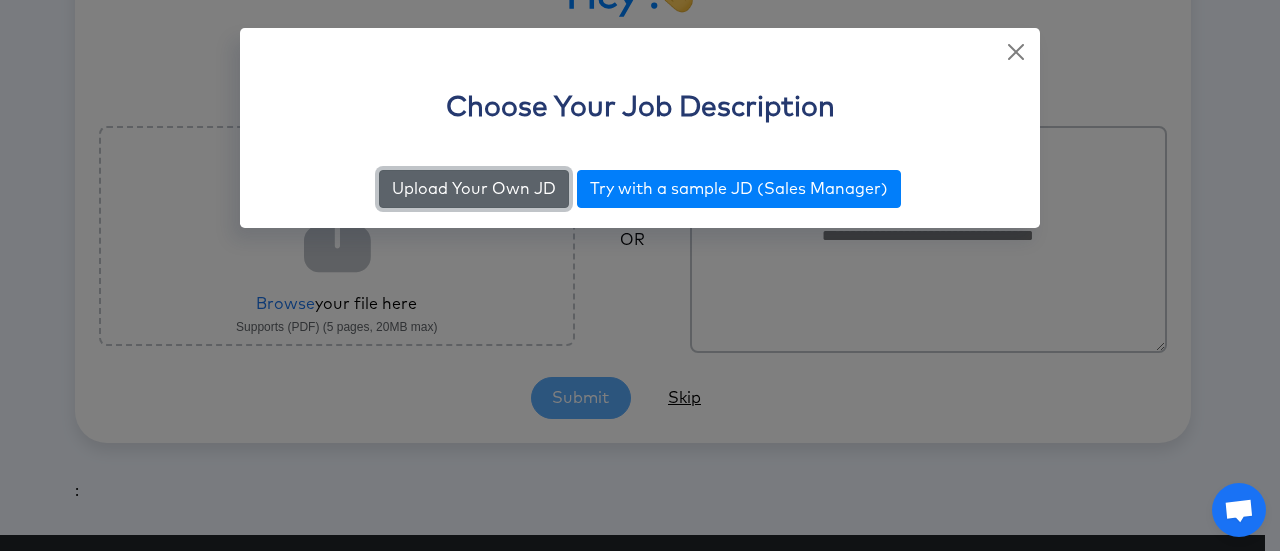 click on "Upload Your Own JD" at bounding box center (474, 189) 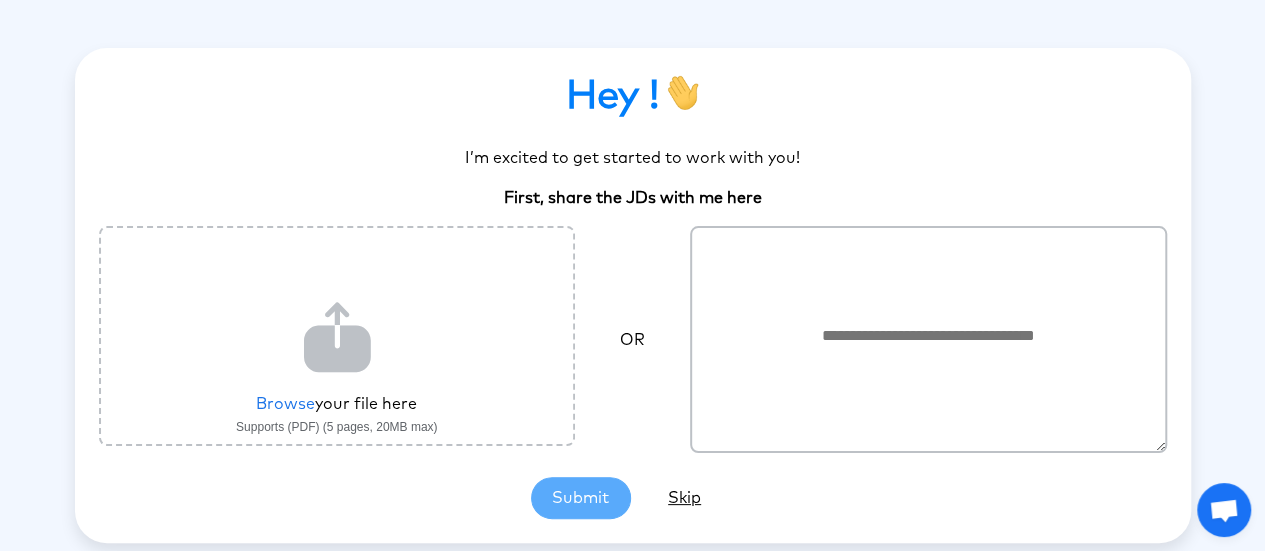 scroll, scrollTop: 1, scrollLeft: 0, axis: vertical 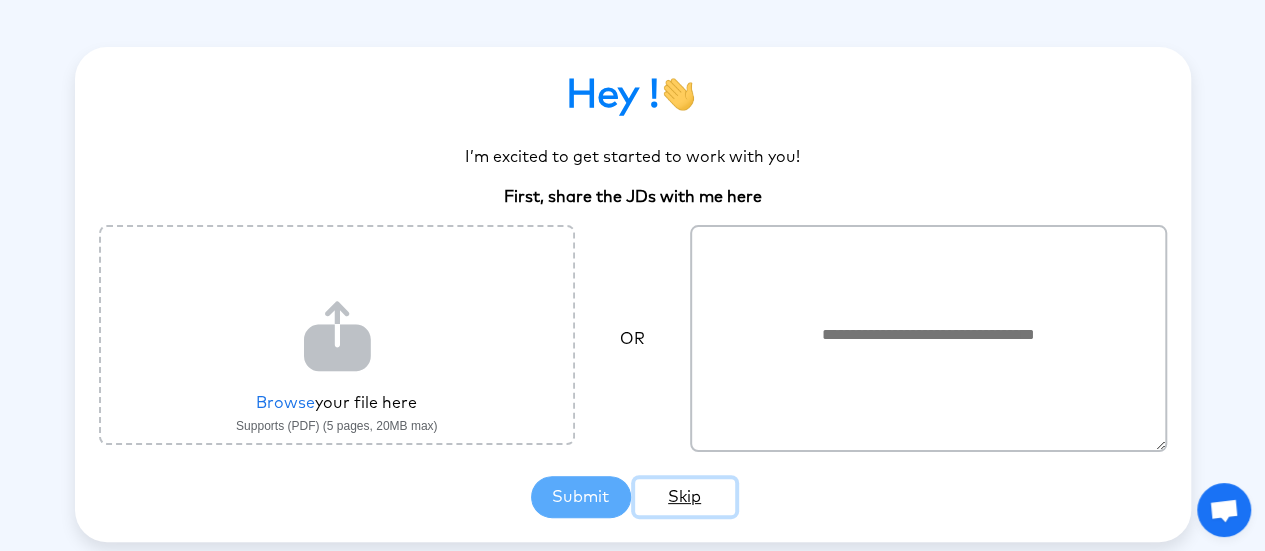 click on "Skip" at bounding box center (685, 497) 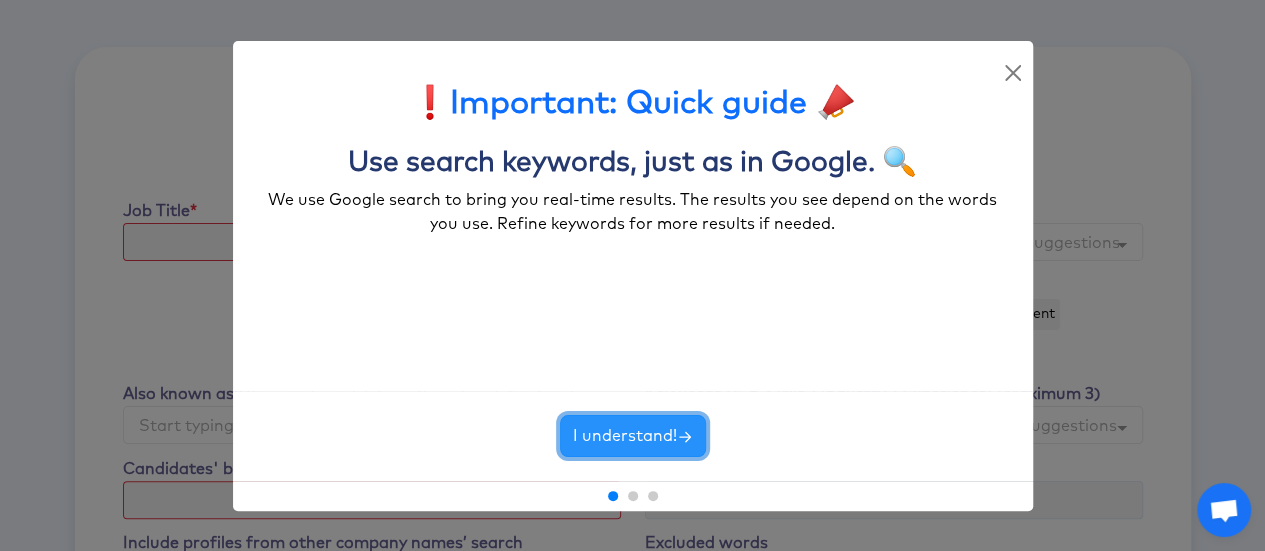 click on "I understand!" at bounding box center [633, 436] 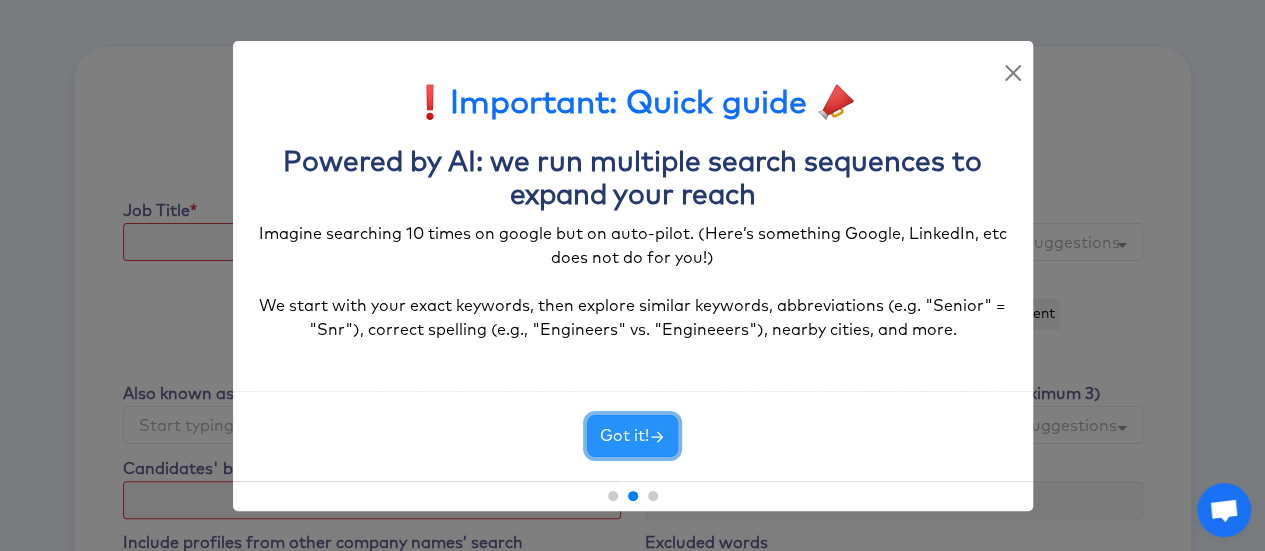 click on "Got it!" at bounding box center [632, 436] 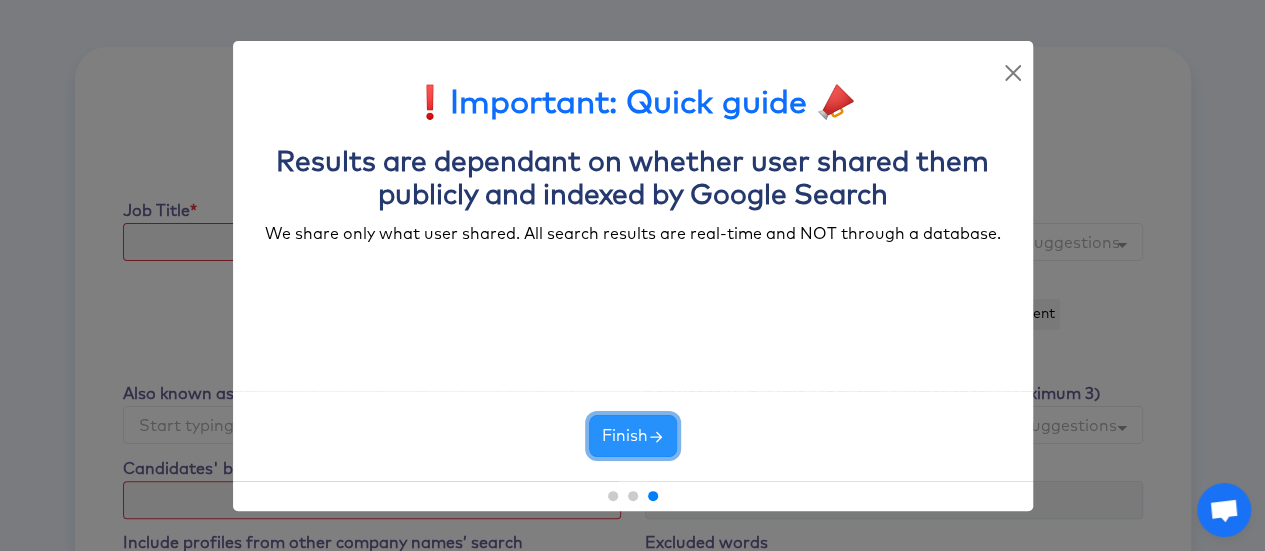 click on "Finish" at bounding box center [633, 436] 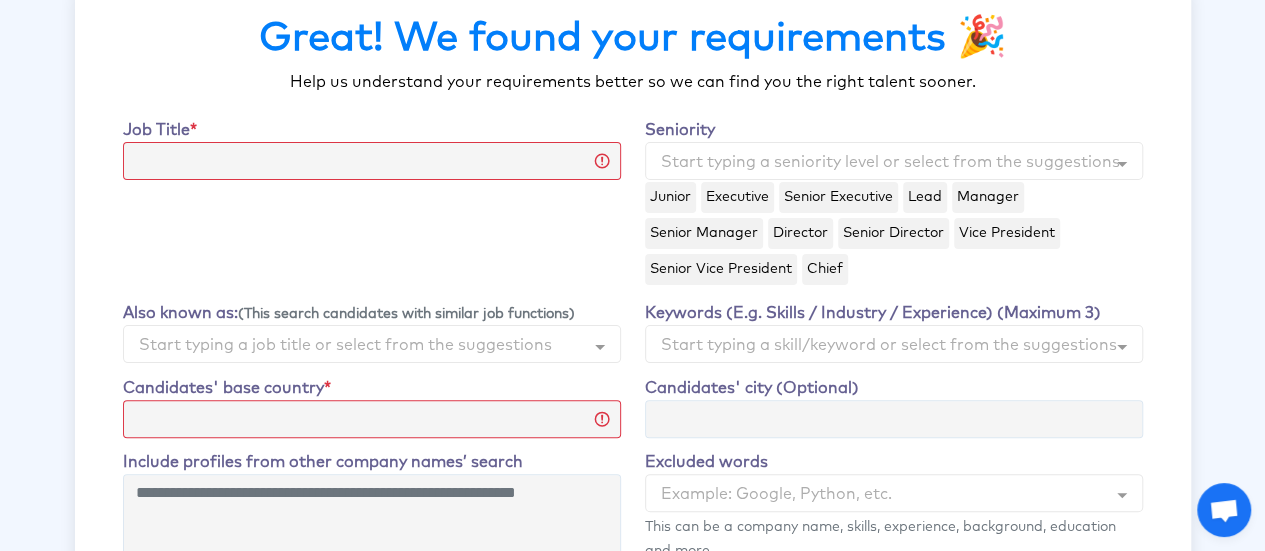 scroll, scrollTop: 80, scrollLeft: 0, axis: vertical 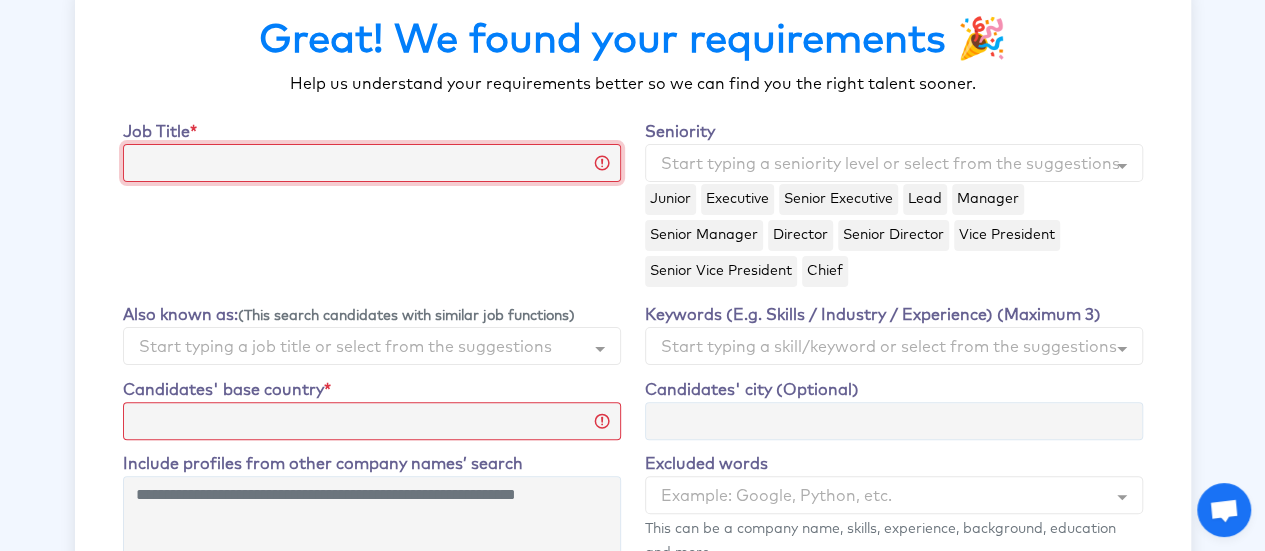 click on "Job Title" at bounding box center (372, 163) 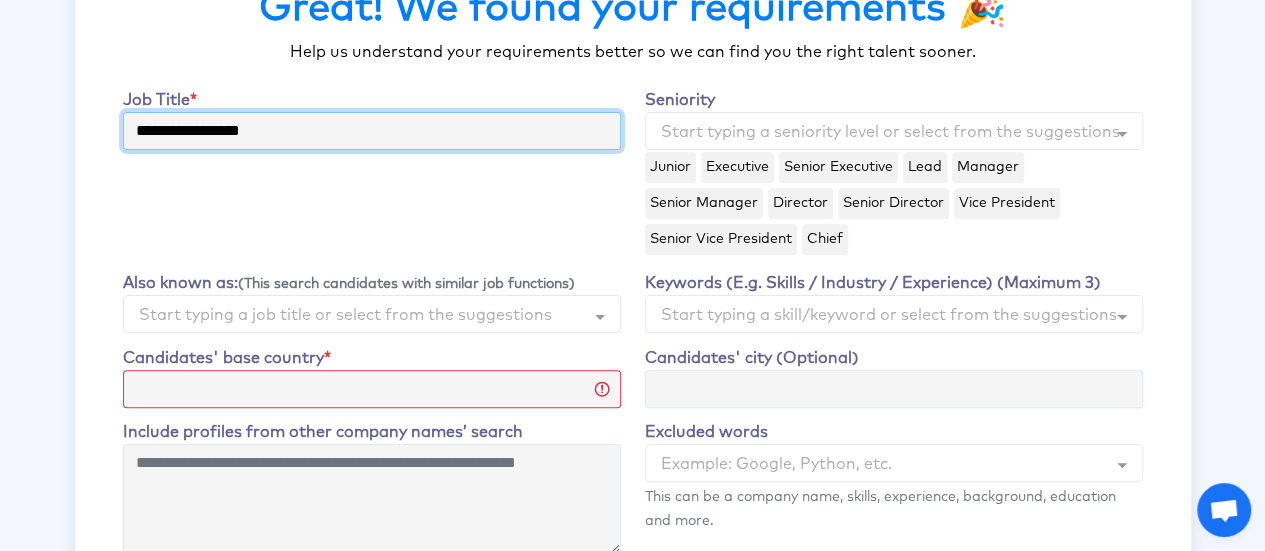 scroll, scrollTop: 110, scrollLeft: 0, axis: vertical 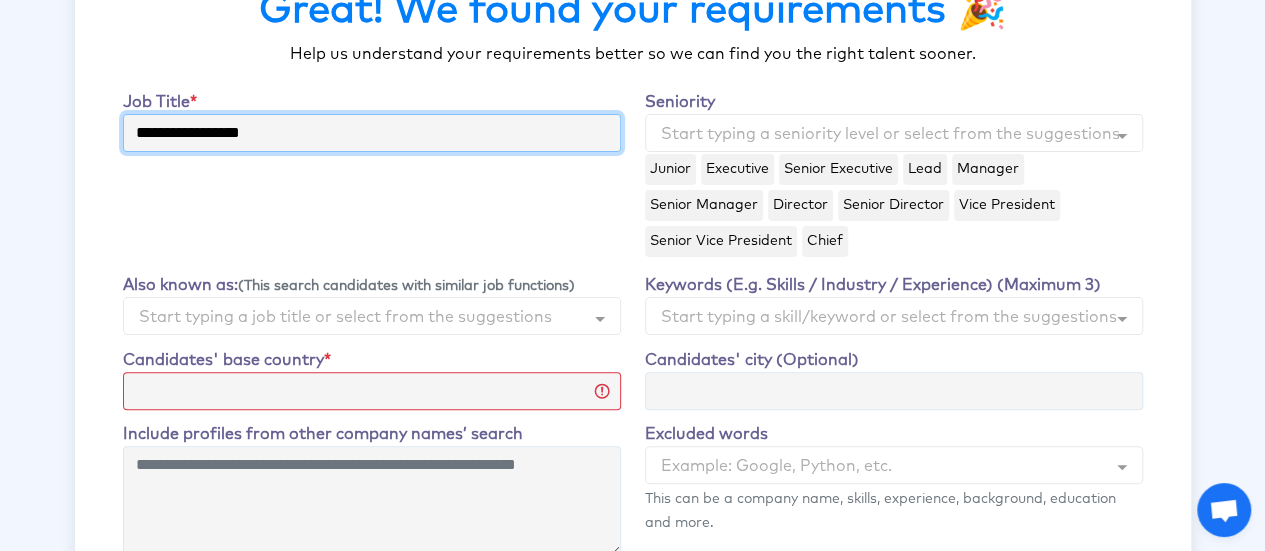 type on "**********" 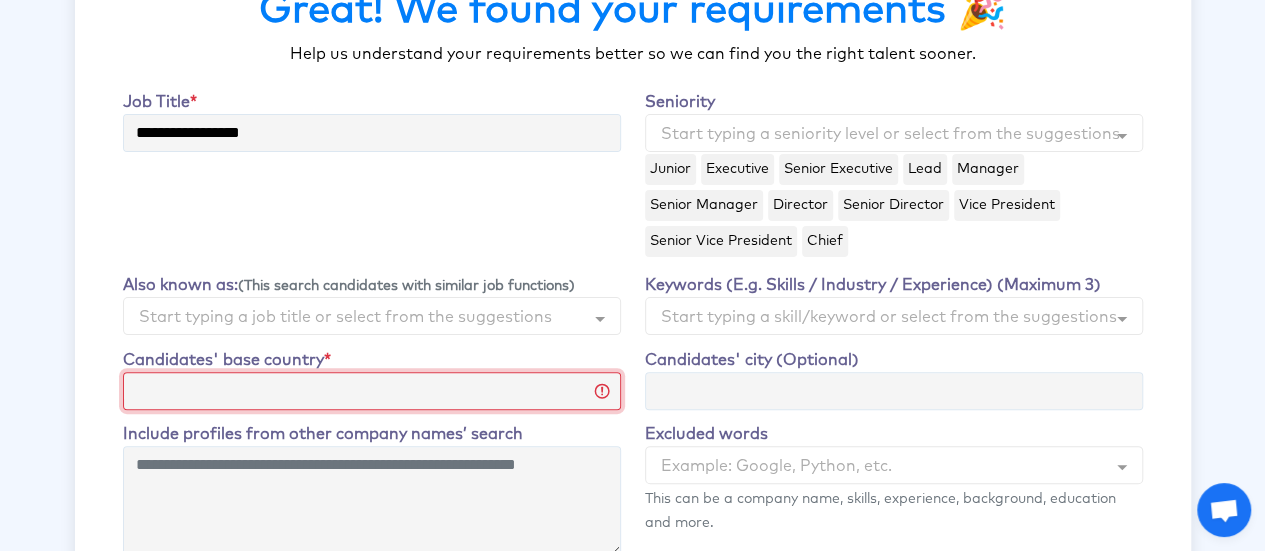 click on "**********" at bounding box center [372, 391] 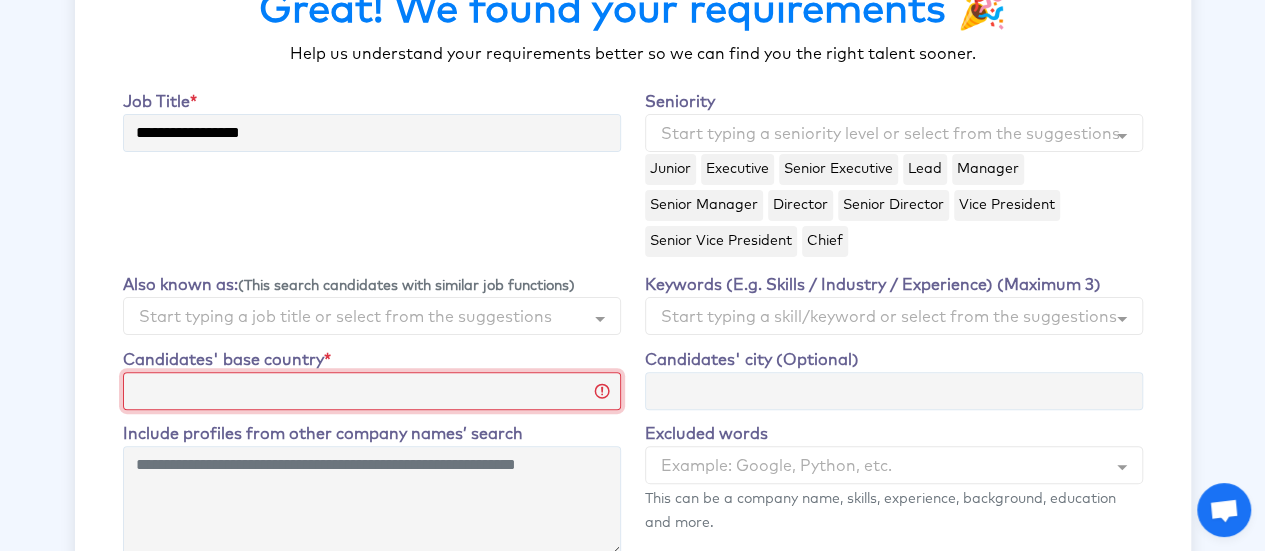 click on "**********" at bounding box center [372, 391] 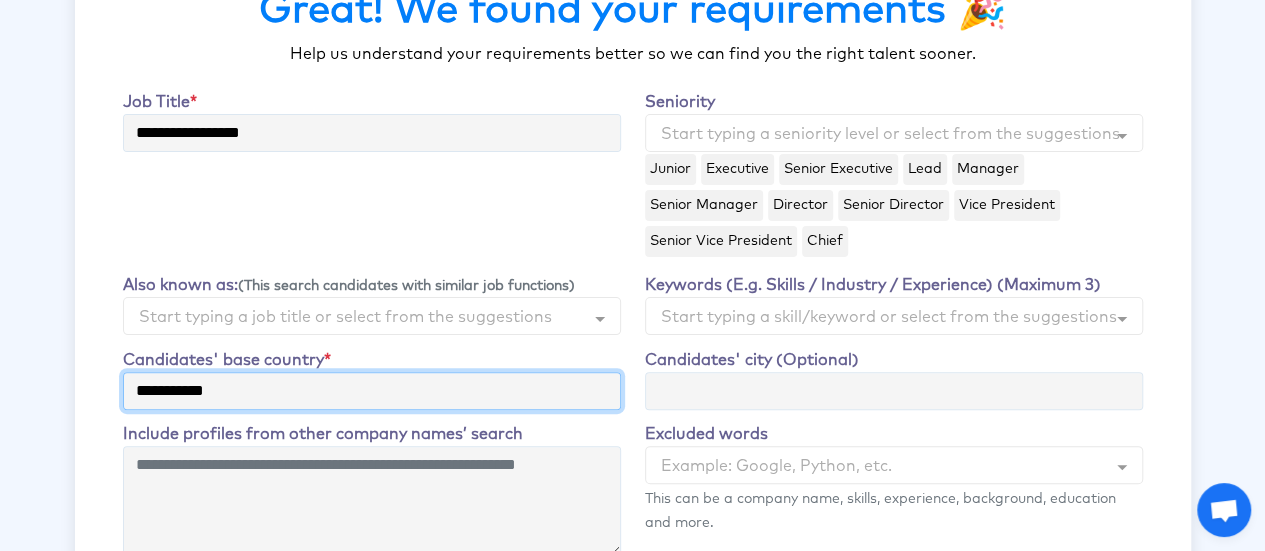 select on "**********" 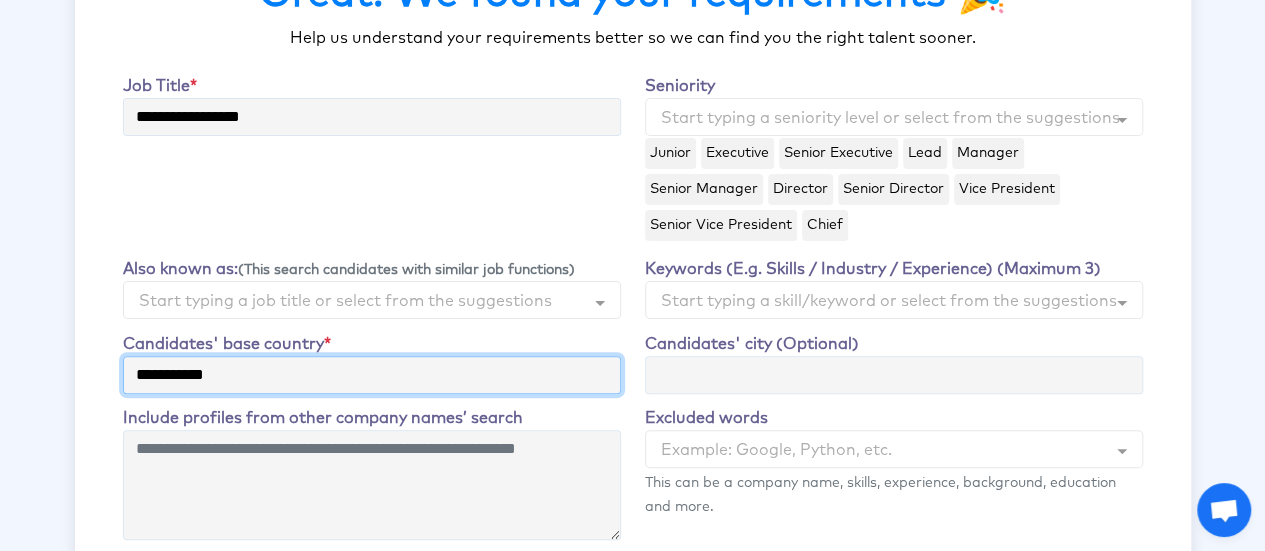 scroll, scrollTop: 128, scrollLeft: 0, axis: vertical 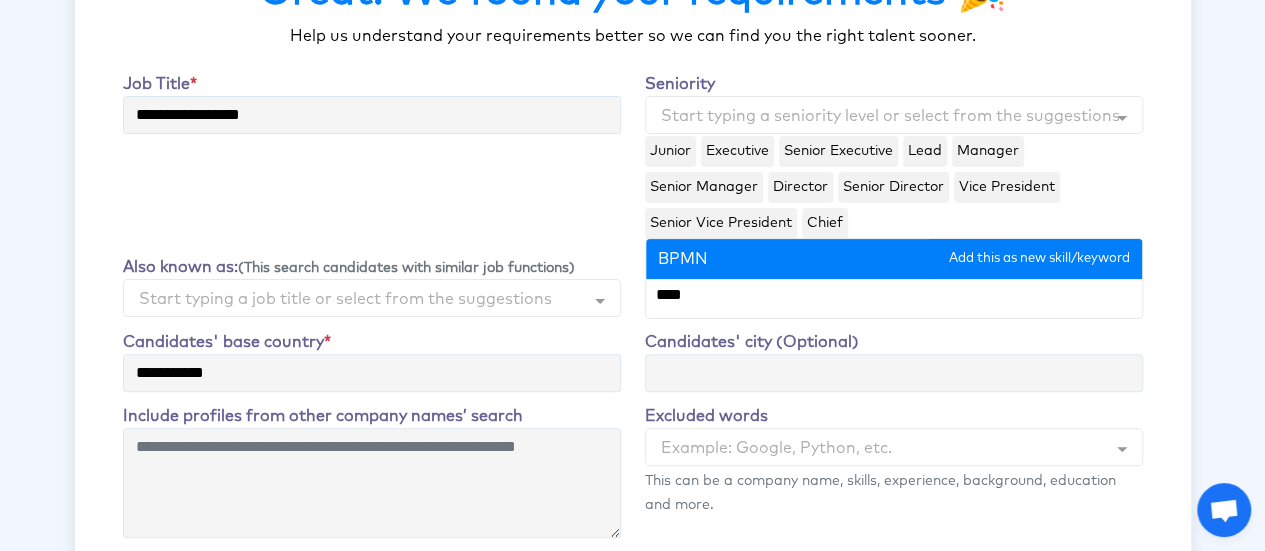click on "BPMN" at bounding box center (894, 259) 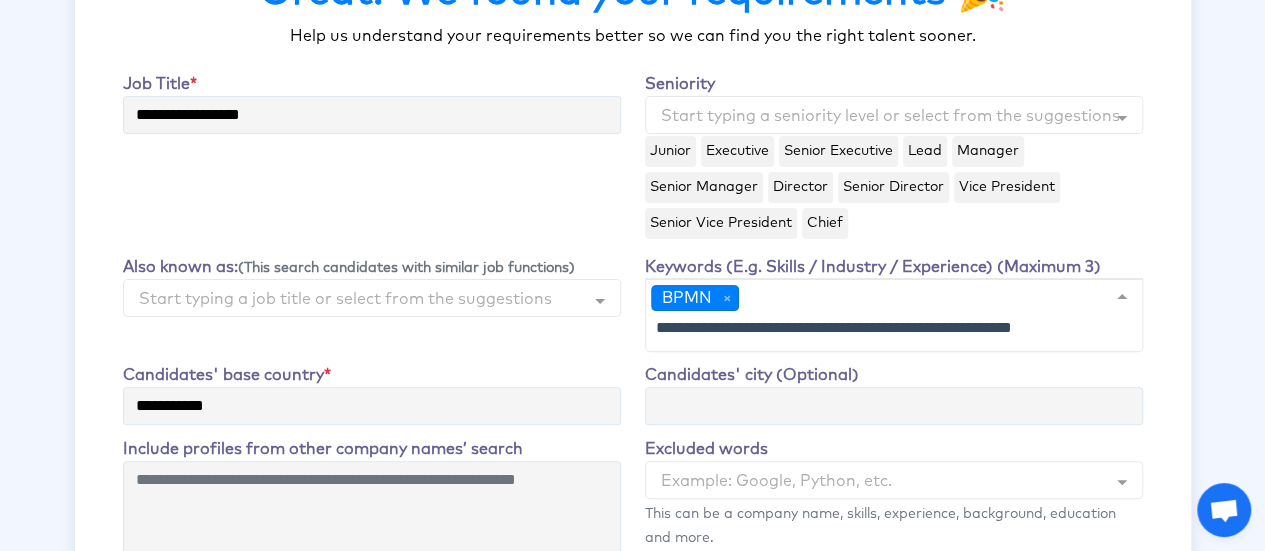 click on "BPMN" at bounding box center (894, 315) 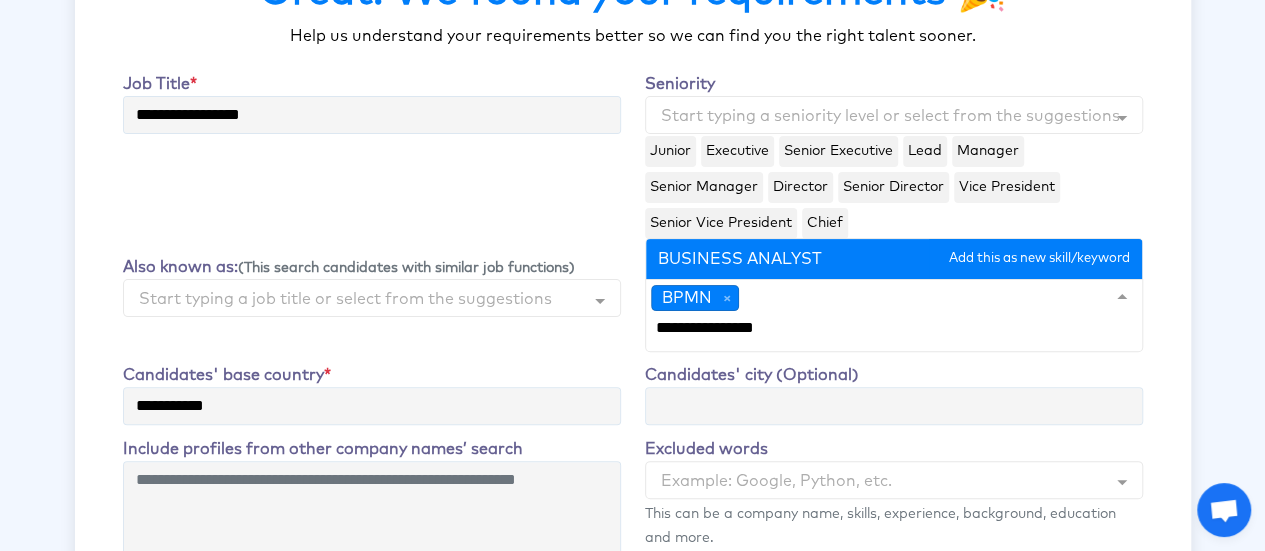 click on "BUSINESS ANALYST" at bounding box center (894, 259) 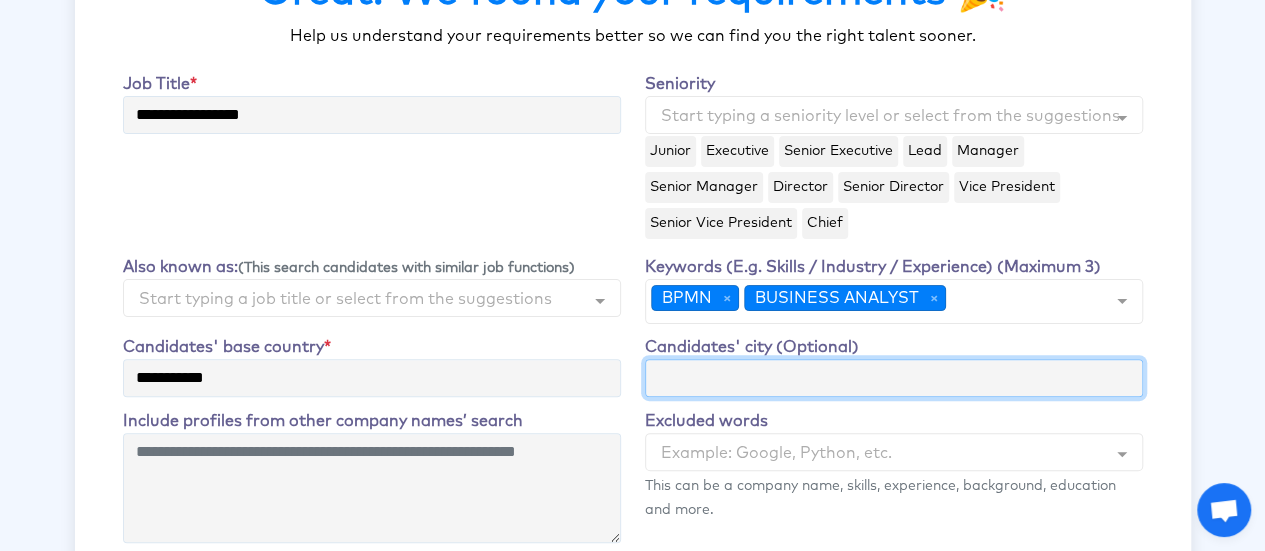 click on "Candidates' city (Optional)" at bounding box center (894, 378) 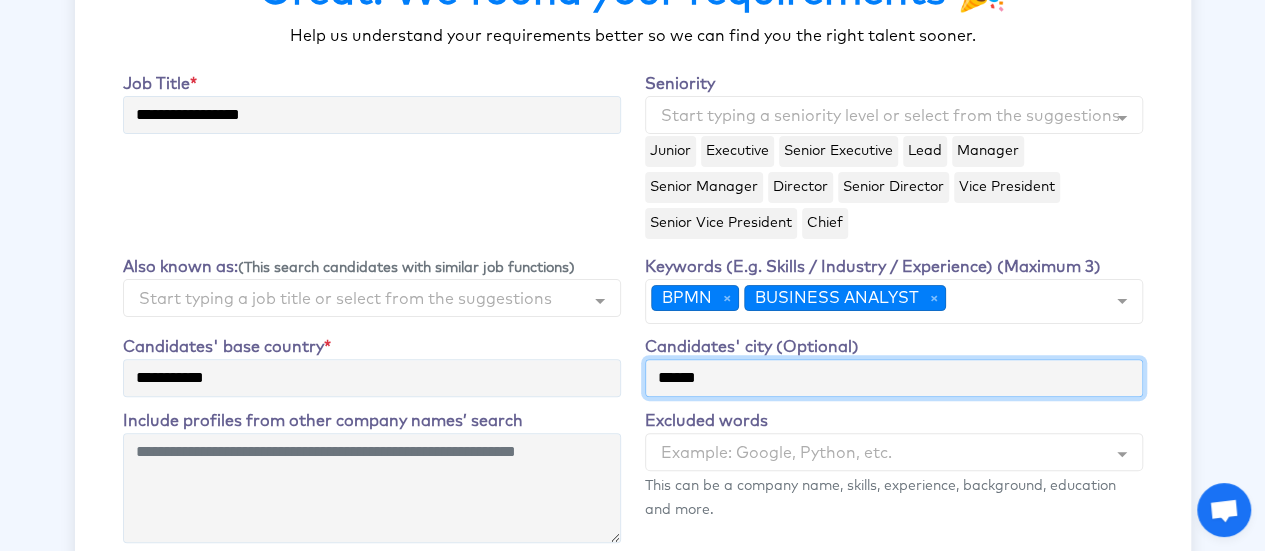 type on "*****" 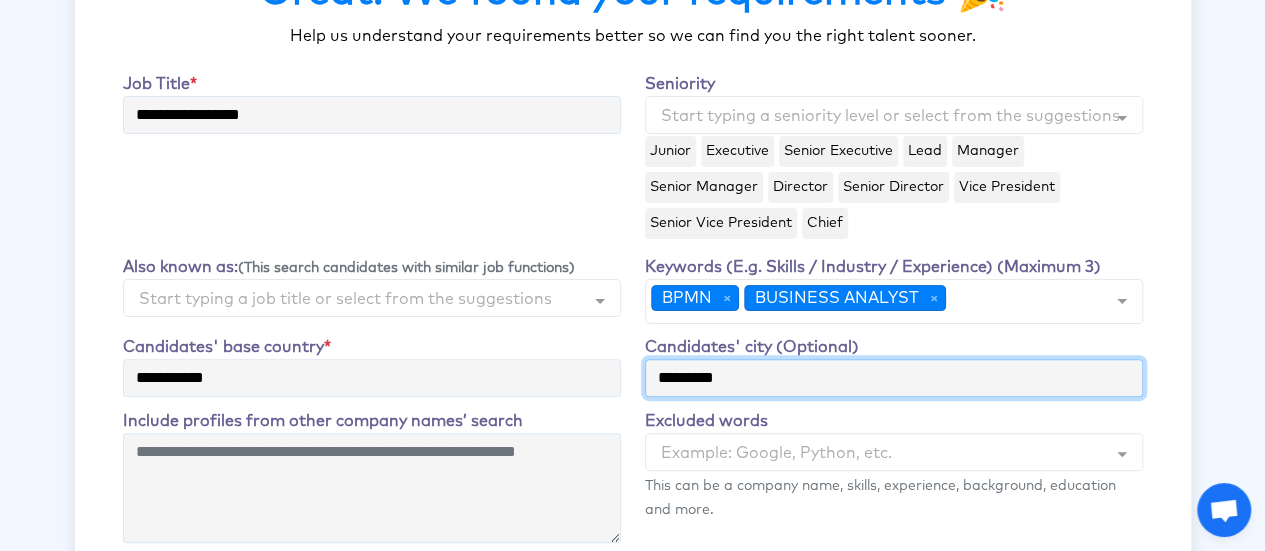 click on "*********" at bounding box center (894, 378) 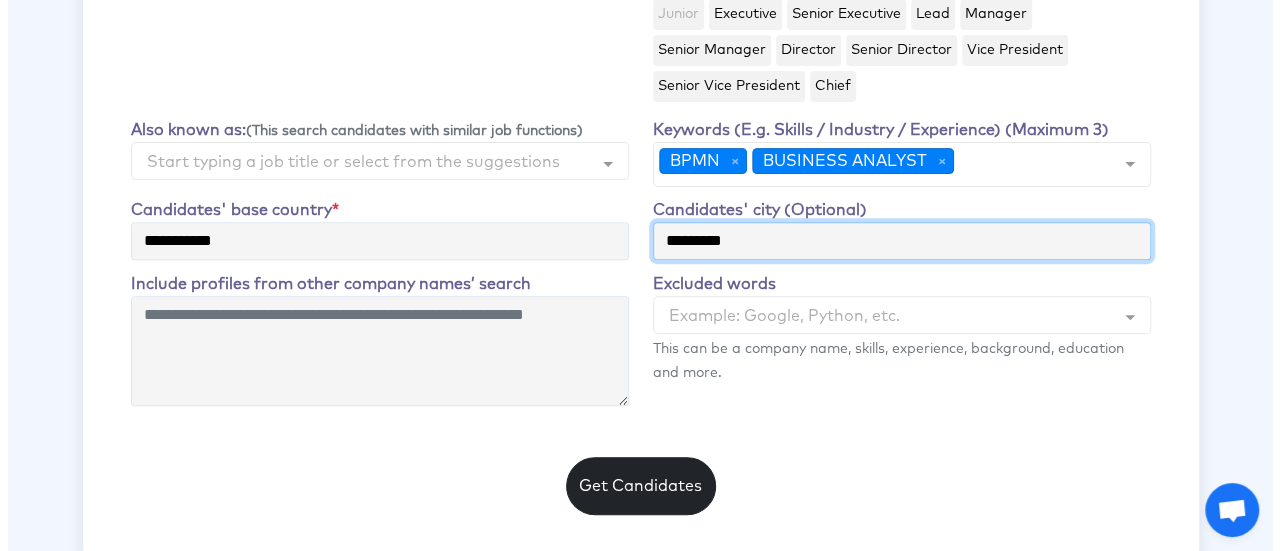 scroll, scrollTop: 412, scrollLeft: 0, axis: vertical 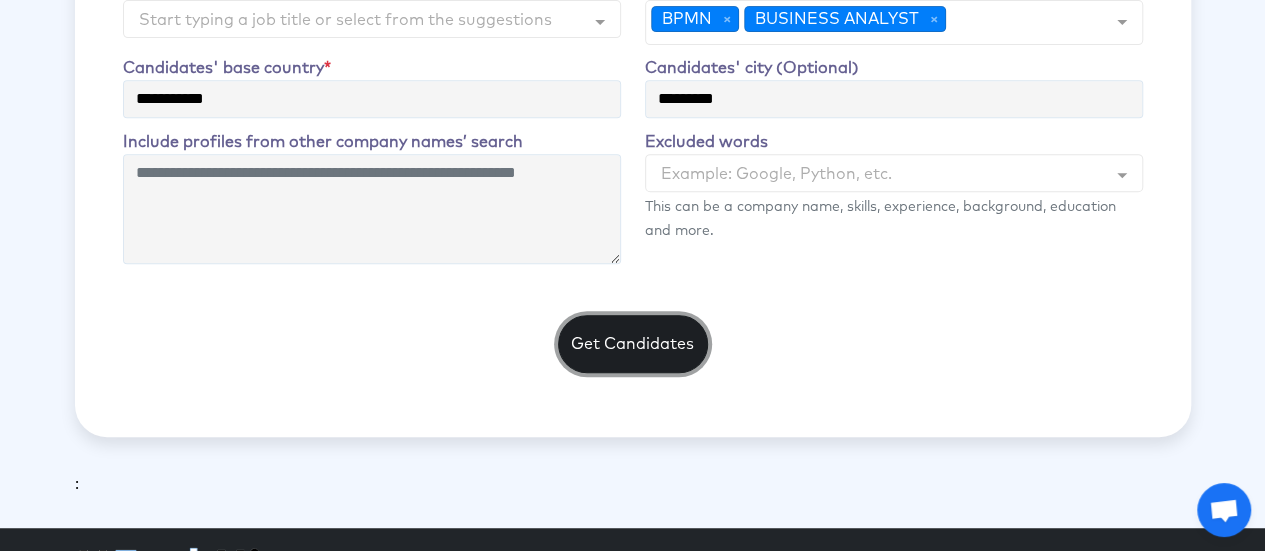 click on "Get Candidates" at bounding box center (633, 344) 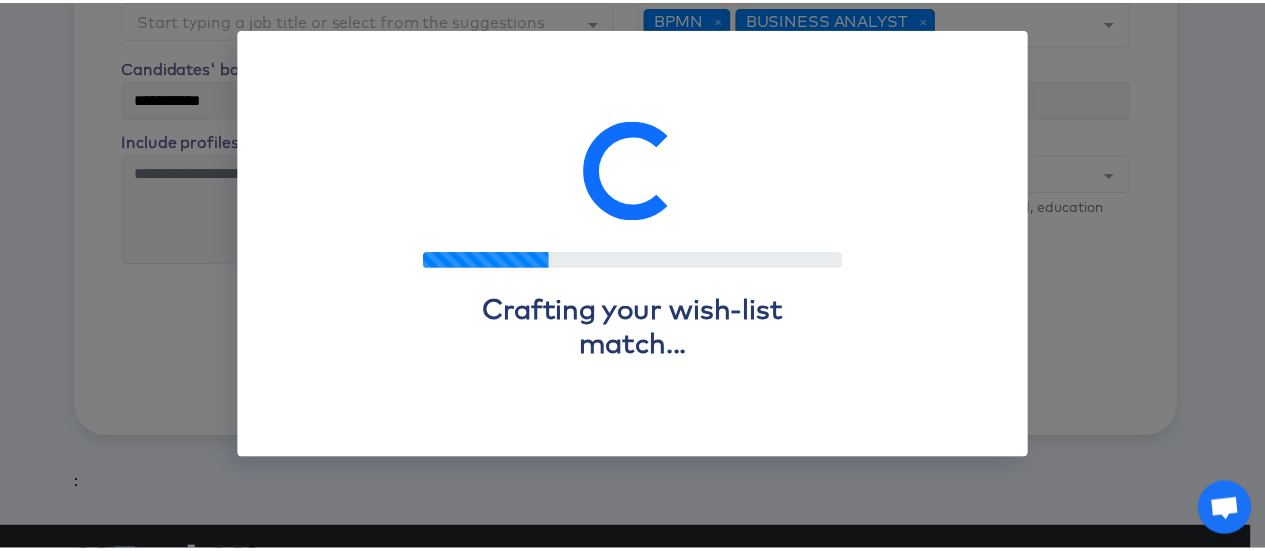 scroll, scrollTop: 100, scrollLeft: 0, axis: vertical 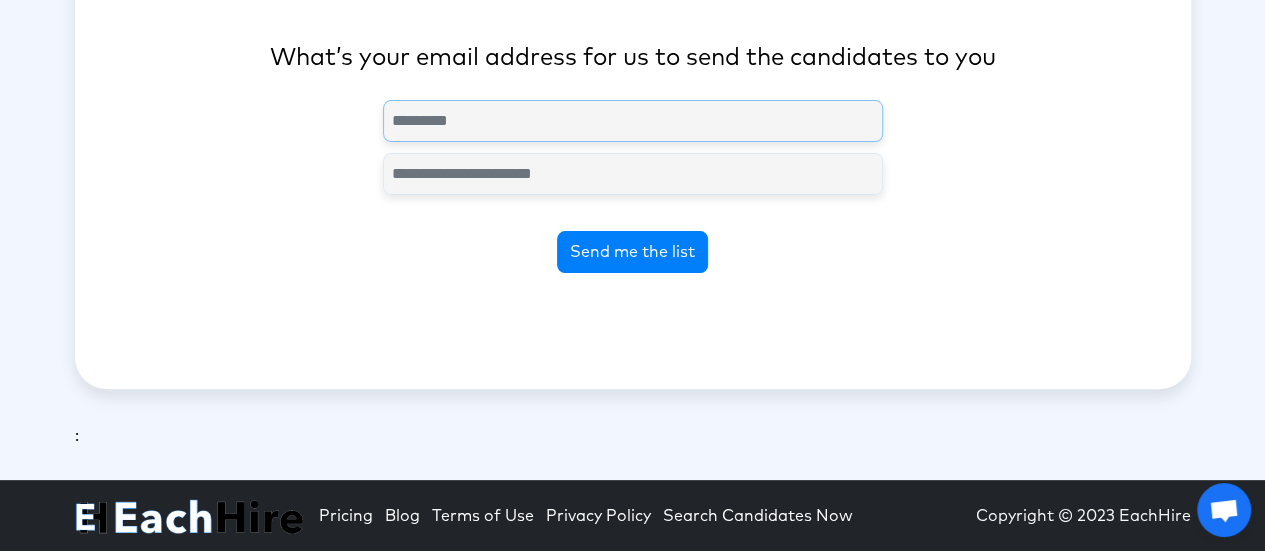 click at bounding box center (633, 121) 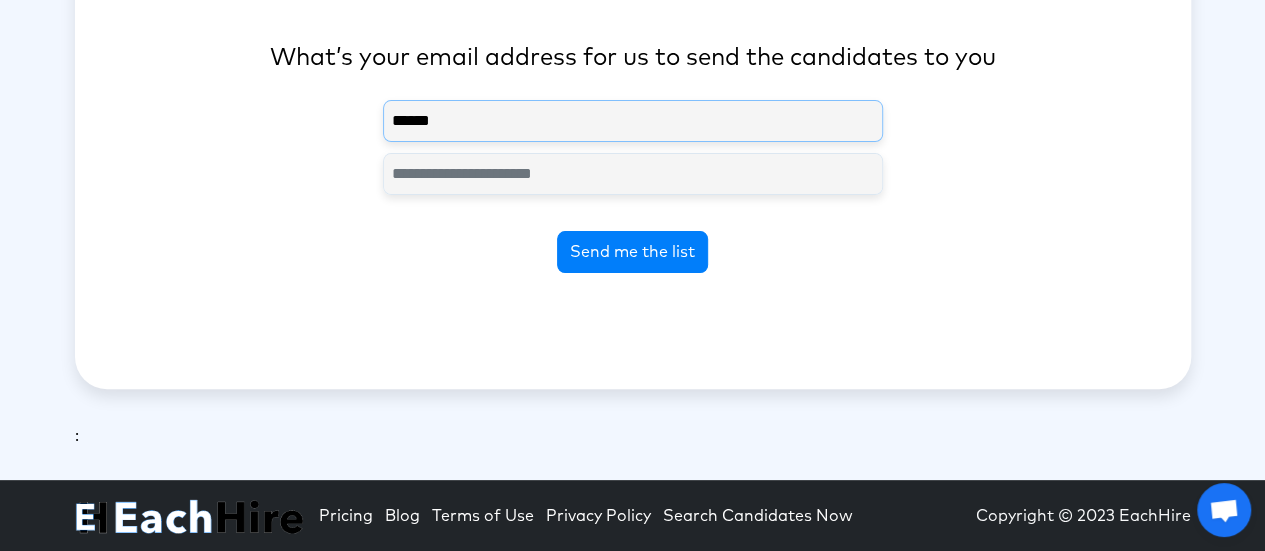 type on "******" 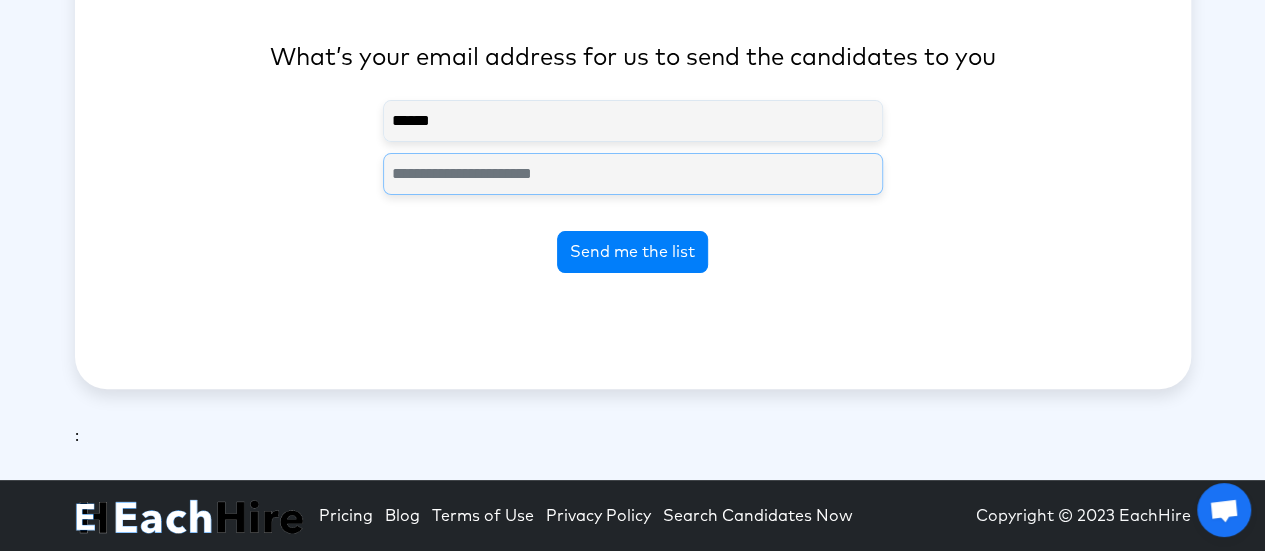 click at bounding box center (633, 174) 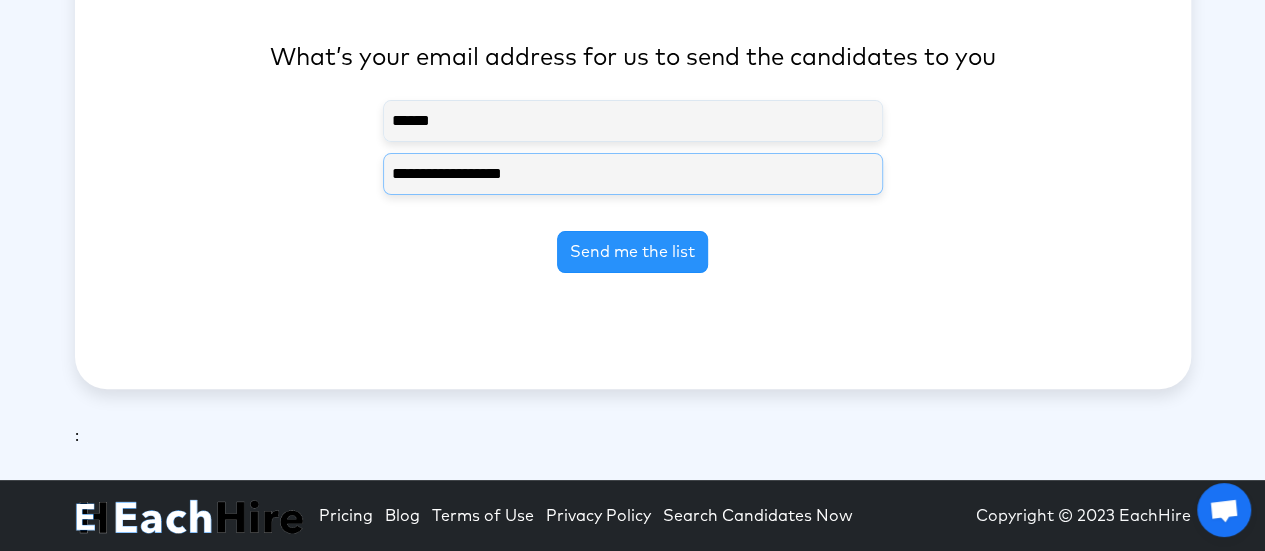 type on "**********" 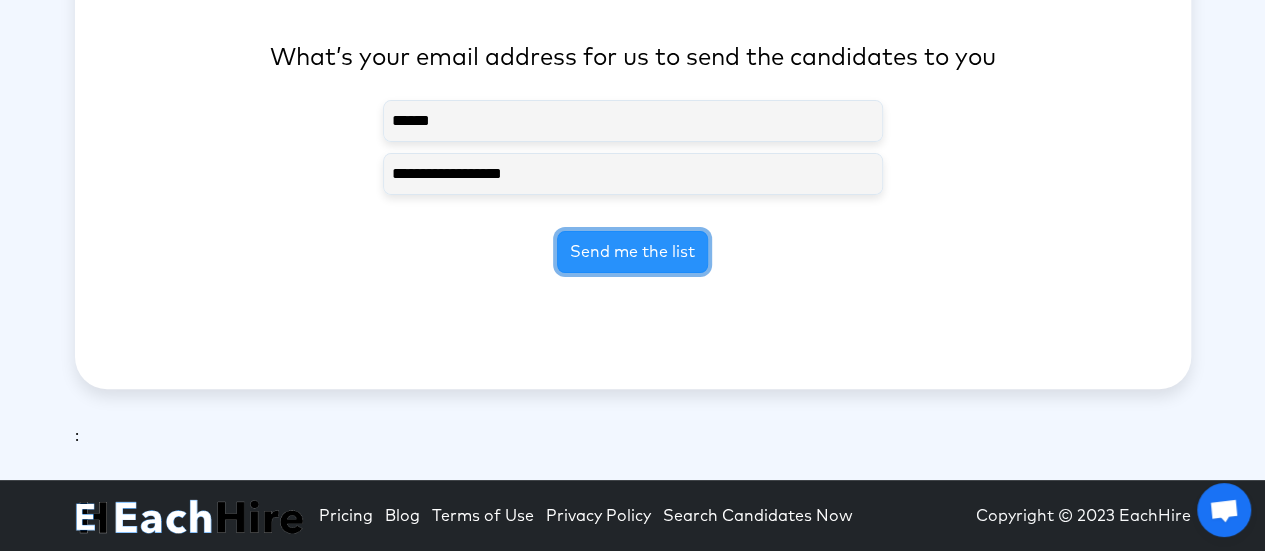 click on "Send me the list" at bounding box center (632, 252) 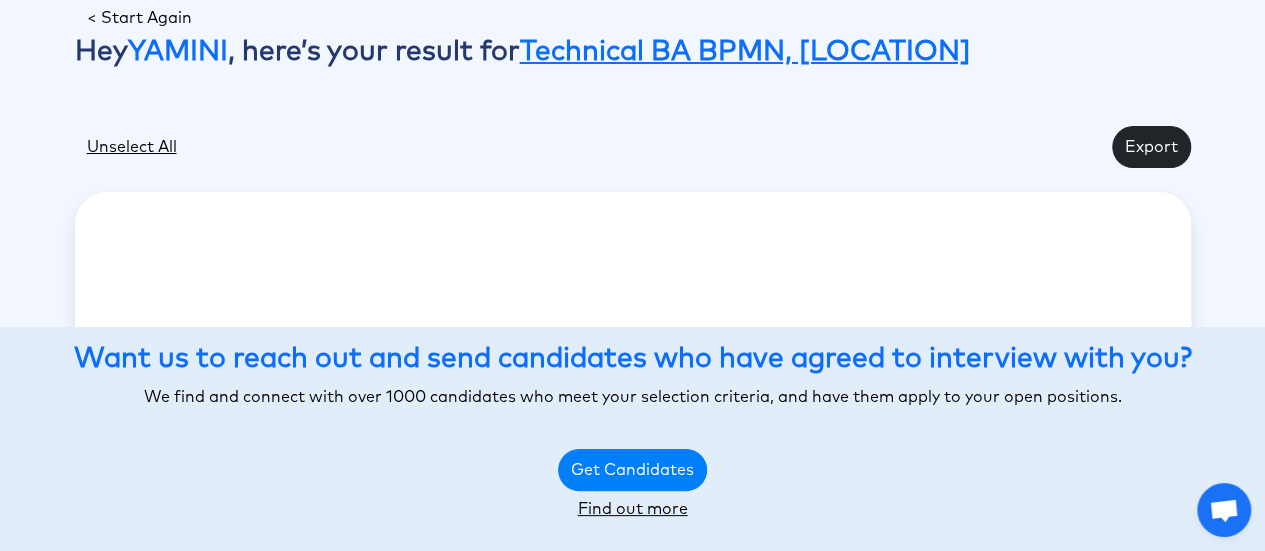 scroll, scrollTop: 1, scrollLeft: 0, axis: vertical 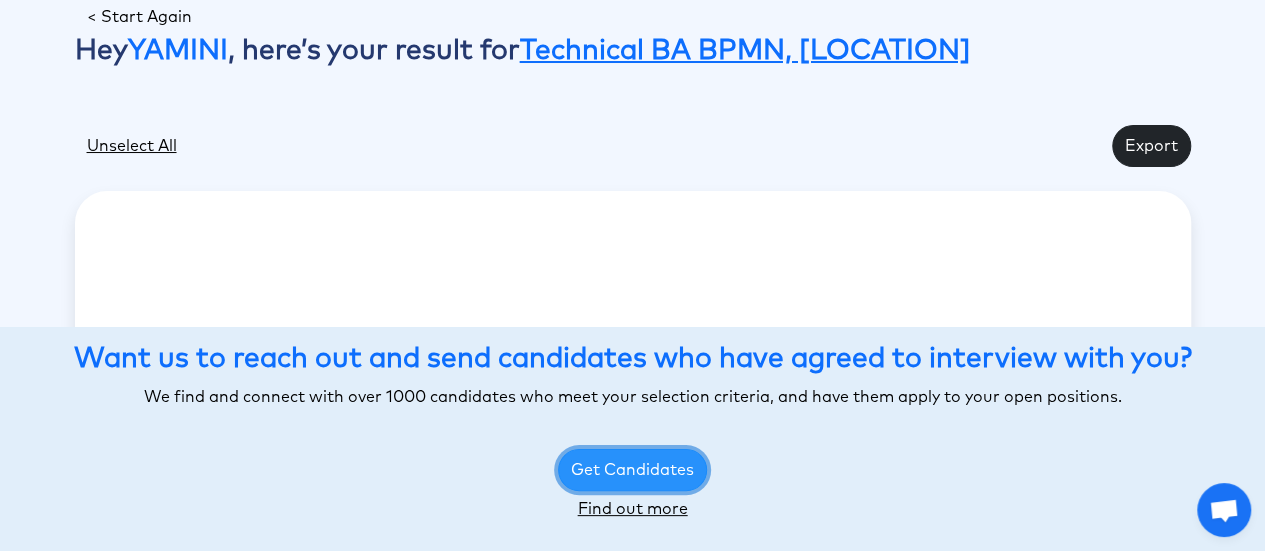click on "Get Candidates" at bounding box center [632, 470] 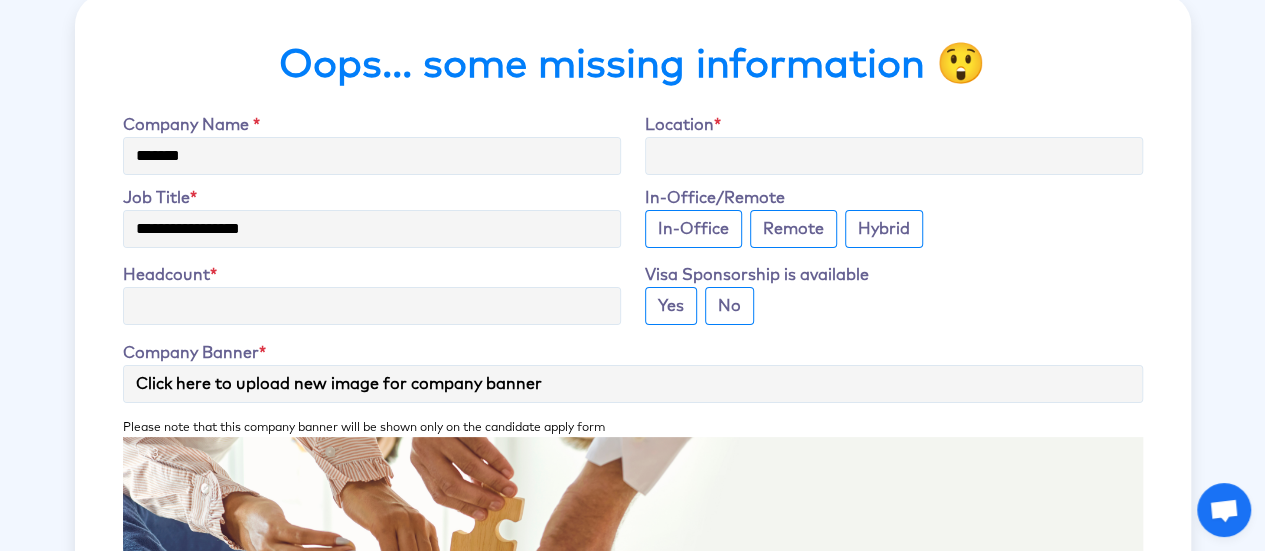 scroll, scrollTop: 54, scrollLeft: 0, axis: vertical 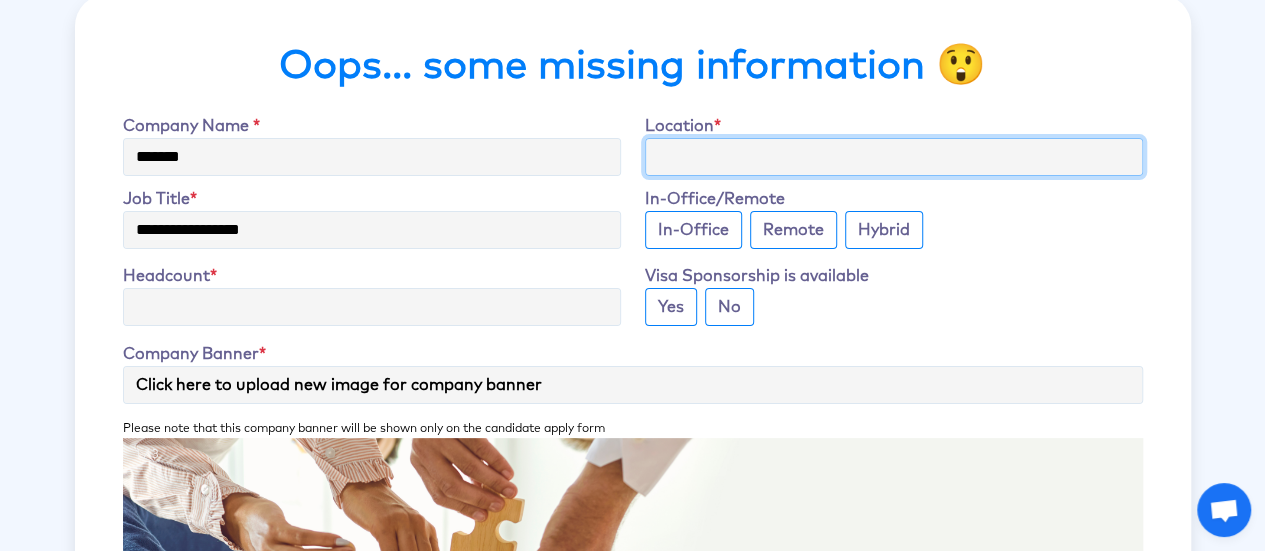 click on "Seniority" at bounding box center (894, 157) 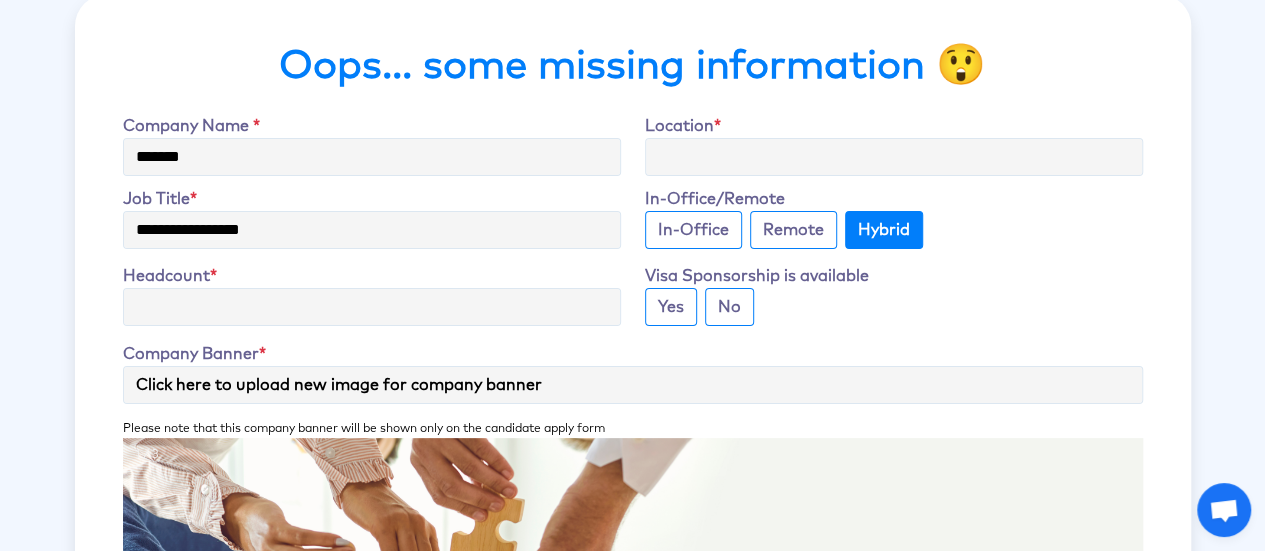 click on "Hybrid" at bounding box center [884, 230] 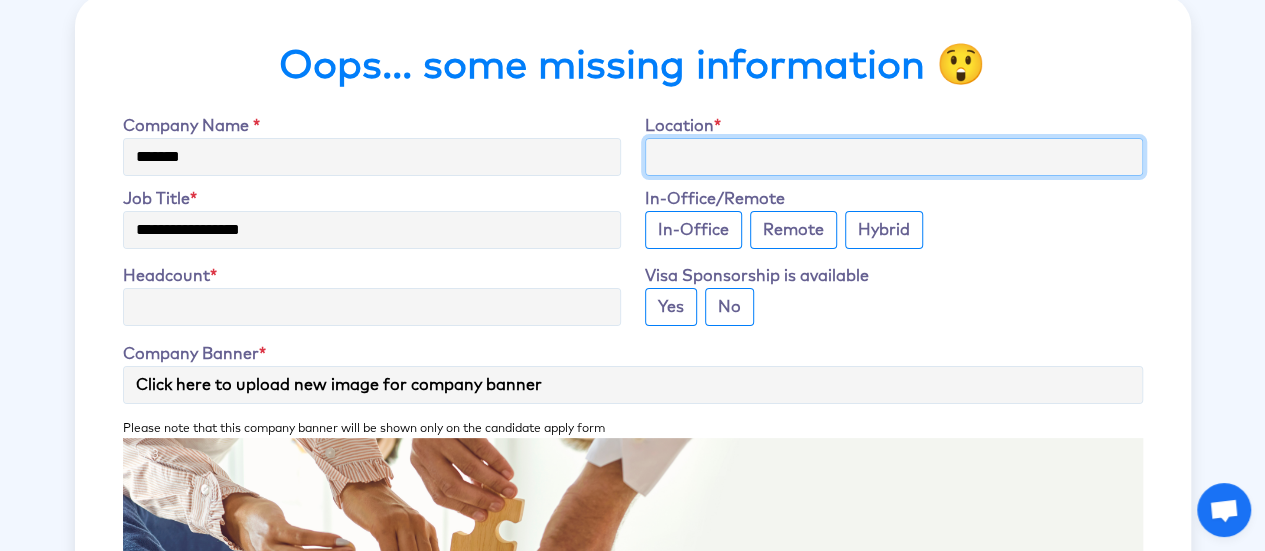 click on "Seniority" at bounding box center (894, 157) 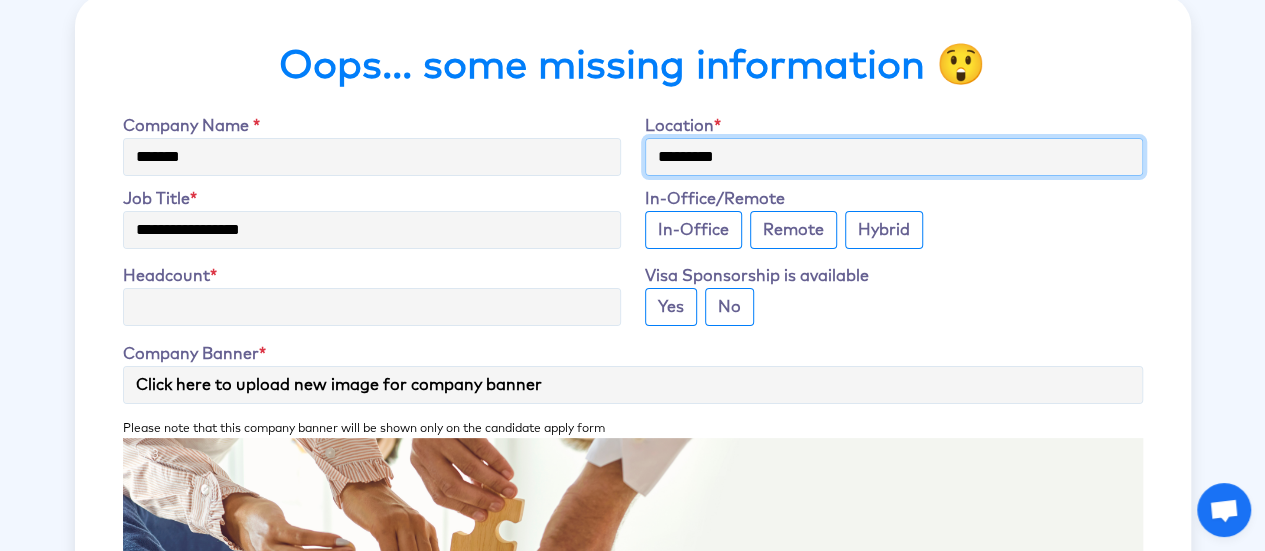 type on "*********" 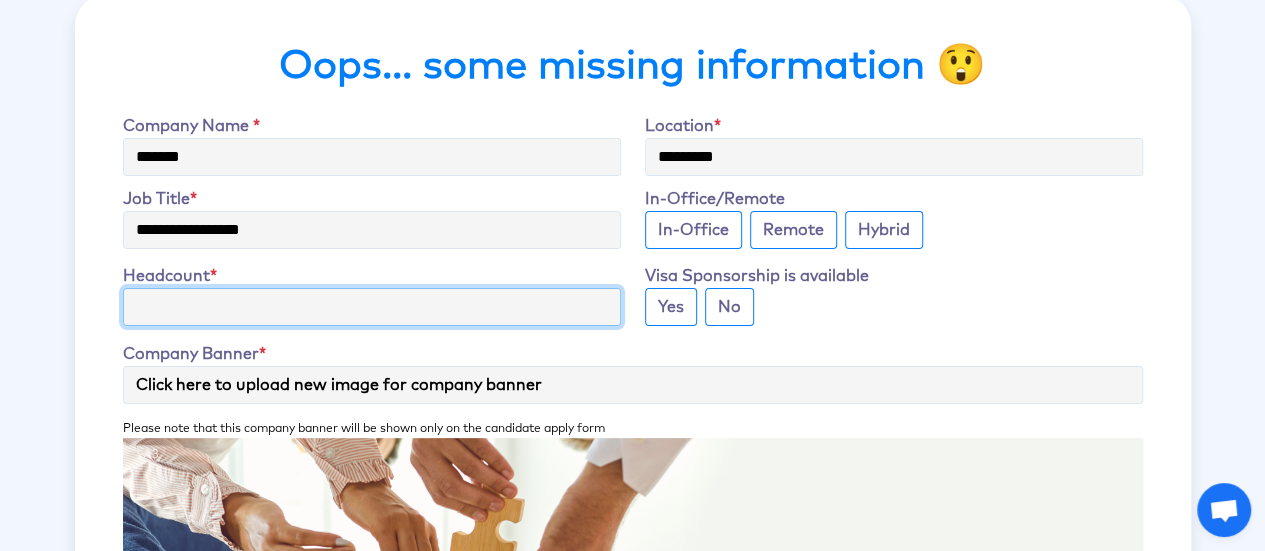 click on "Headcount" at bounding box center [372, 307] 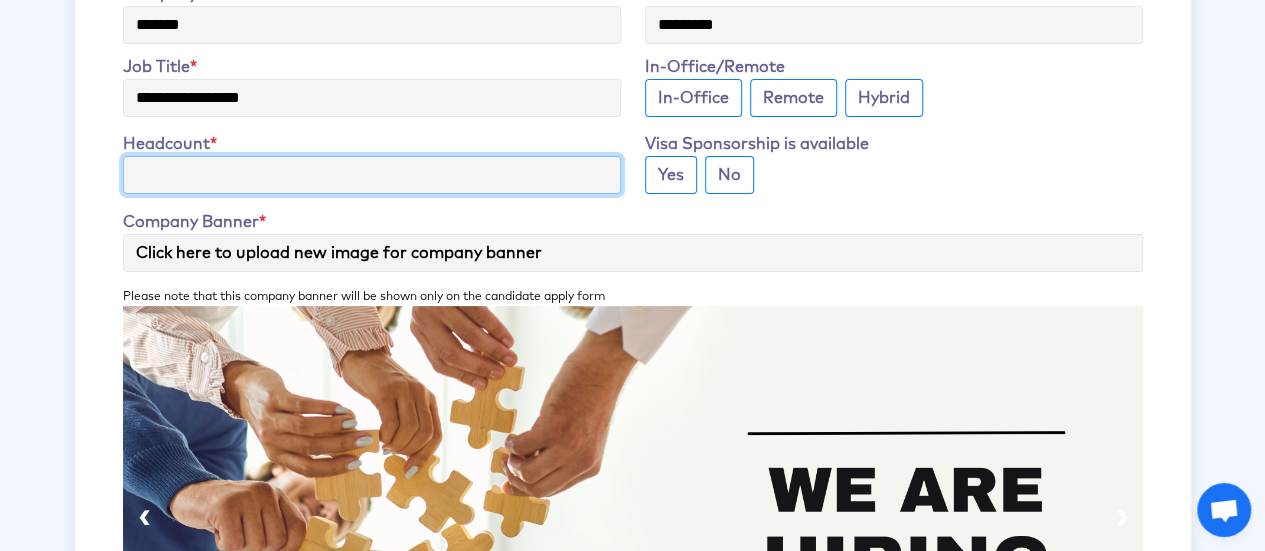 click on "**" at bounding box center [372, 175] 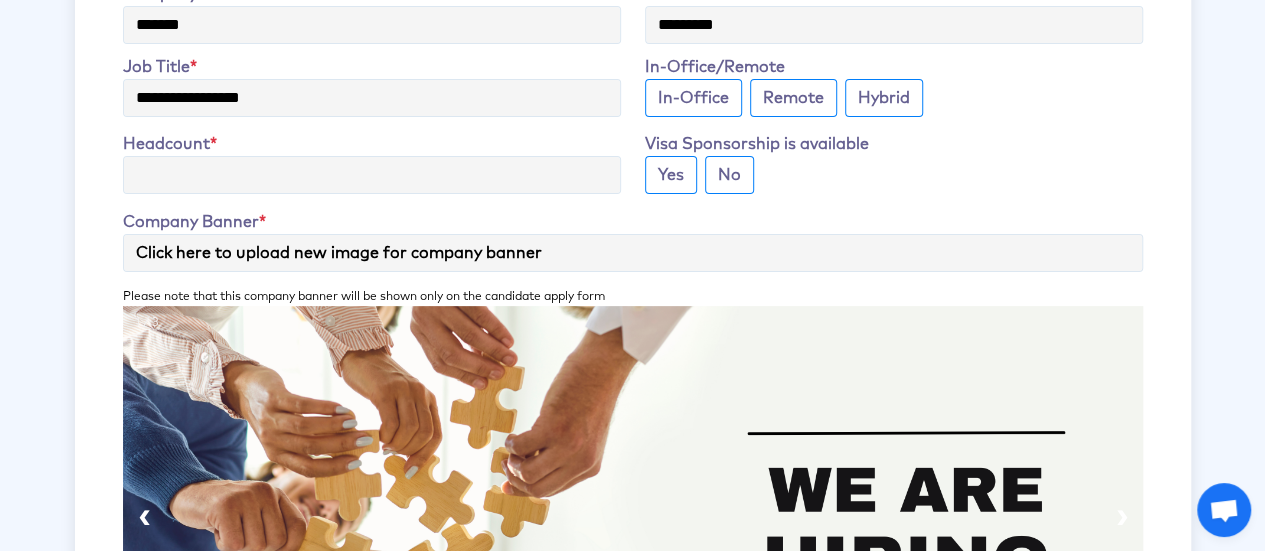 click on "Click here to upload new image for company
banner" at bounding box center (633, 253) 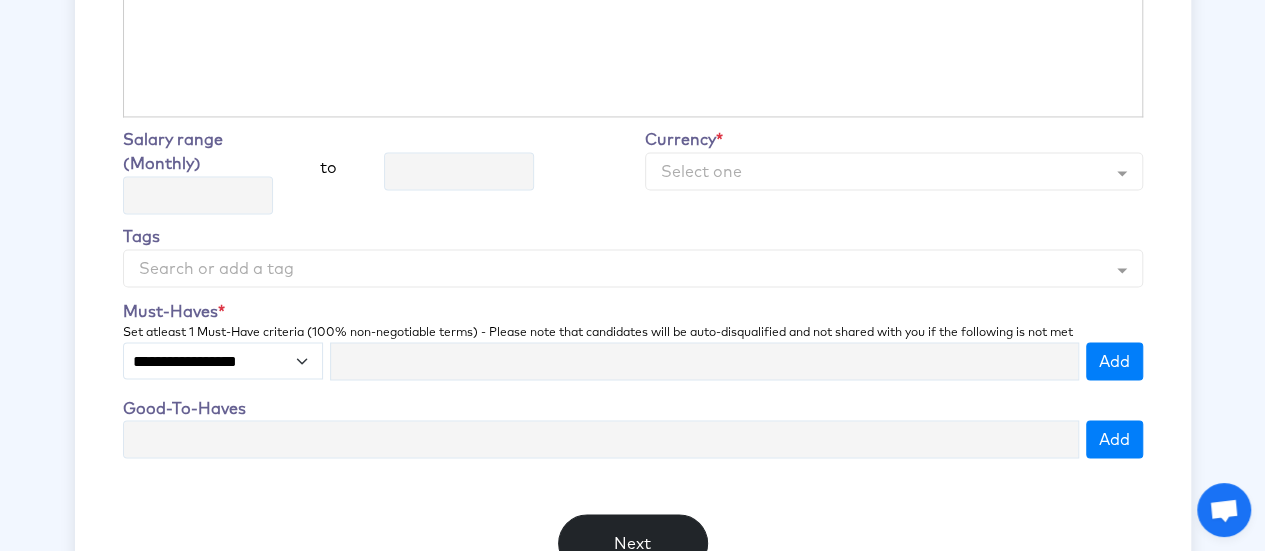 scroll, scrollTop: 1789, scrollLeft: 0, axis: vertical 